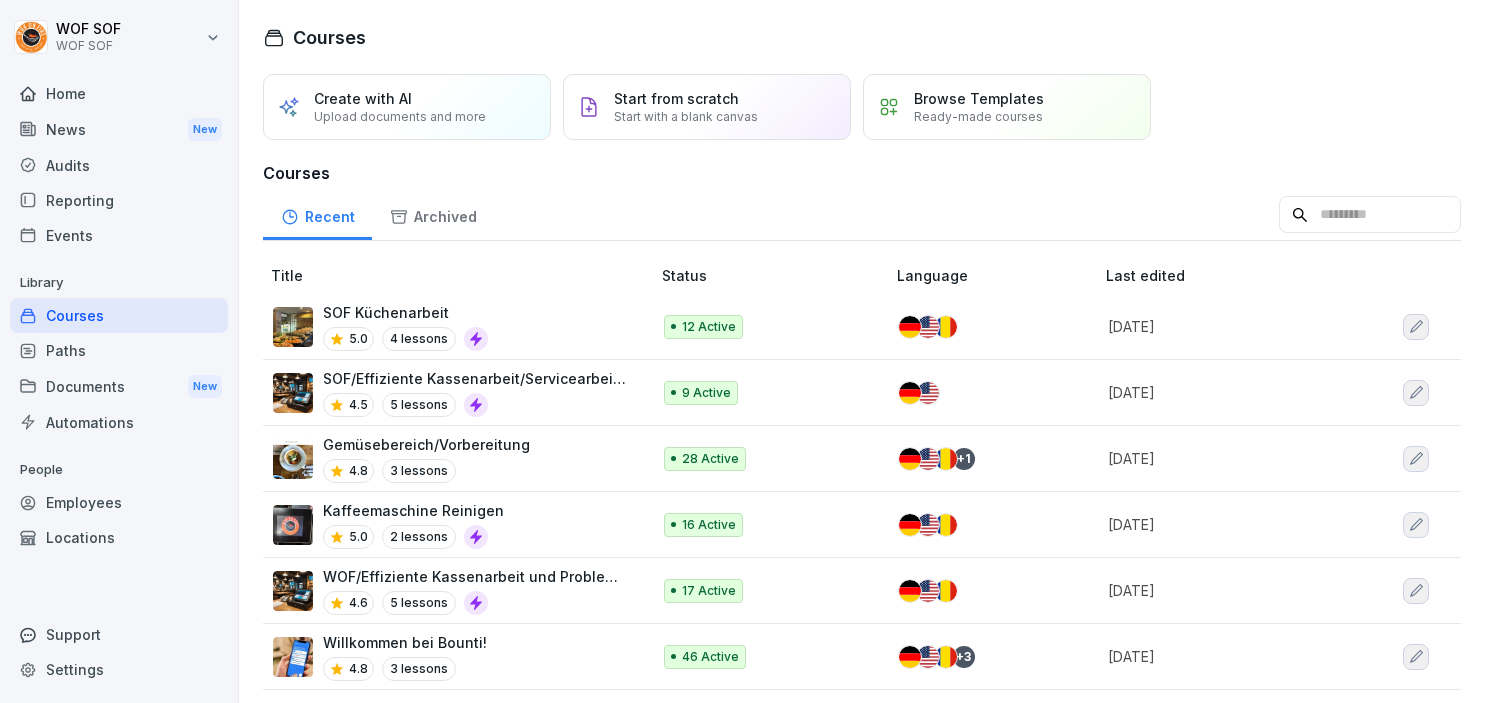 scroll, scrollTop: 0, scrollLeft: 0, axis: both 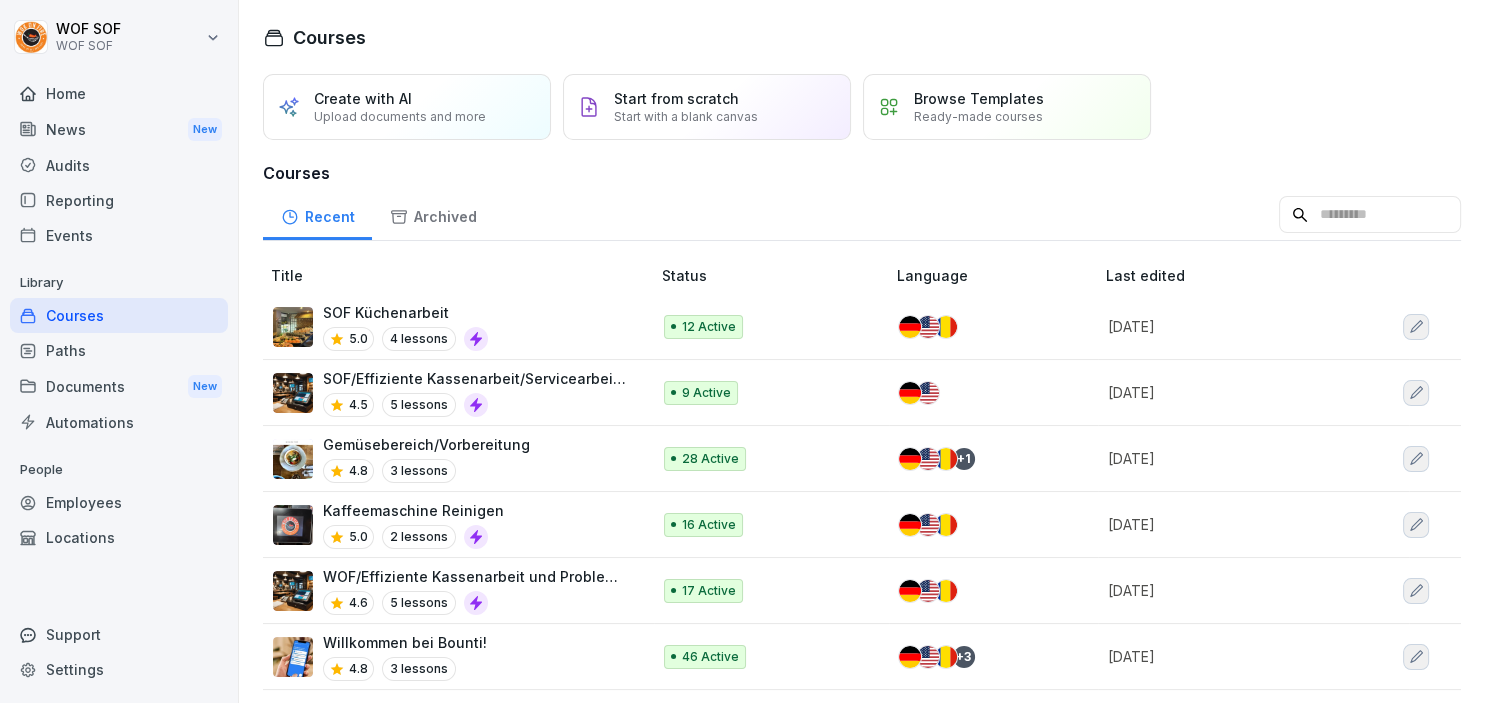 click on "SOF Küchenarbeit 5.0 4 lessons" at bounding box center (451, 326) 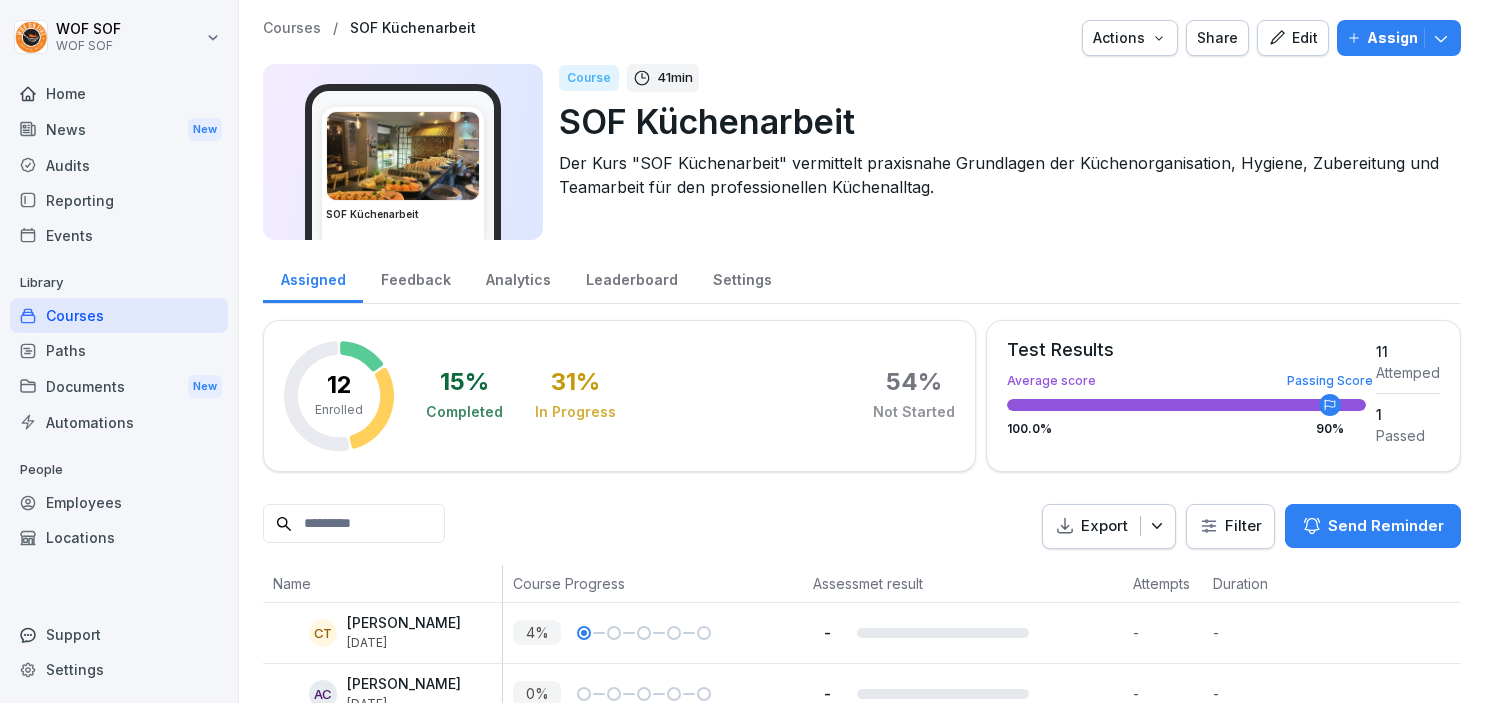 scroll, scrollTop: 0, scrollLeft: 0, axis: both 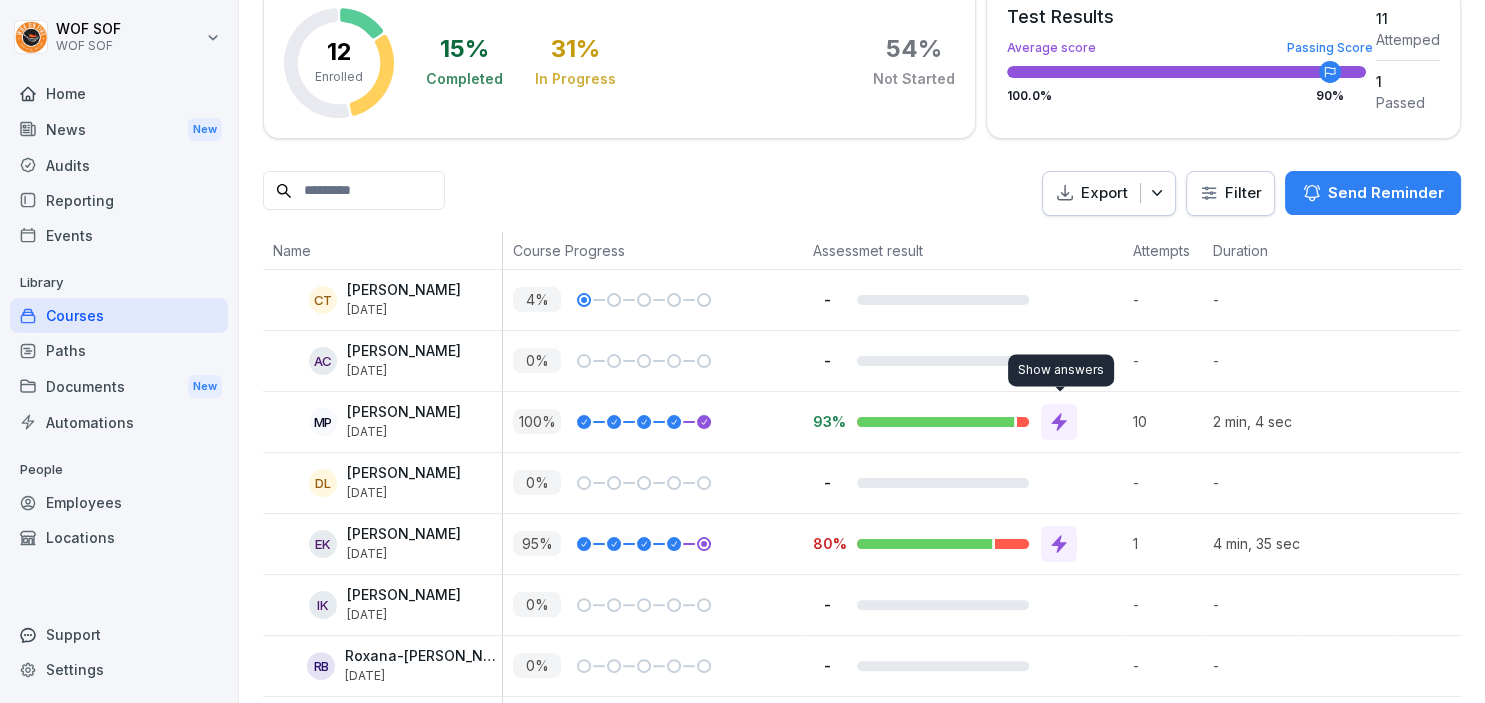 click 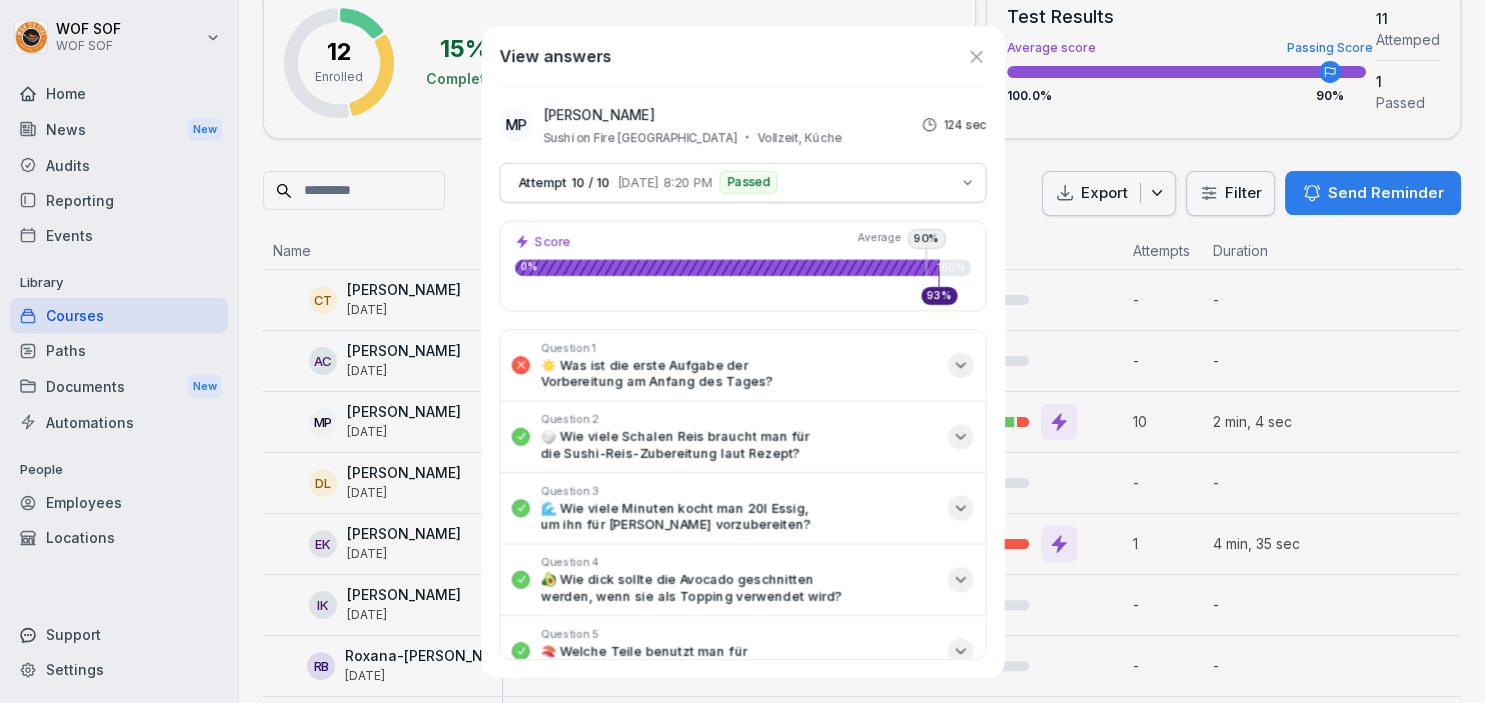 scroll, scrollTop: 333, scrollLeft: 0, axis: vertical 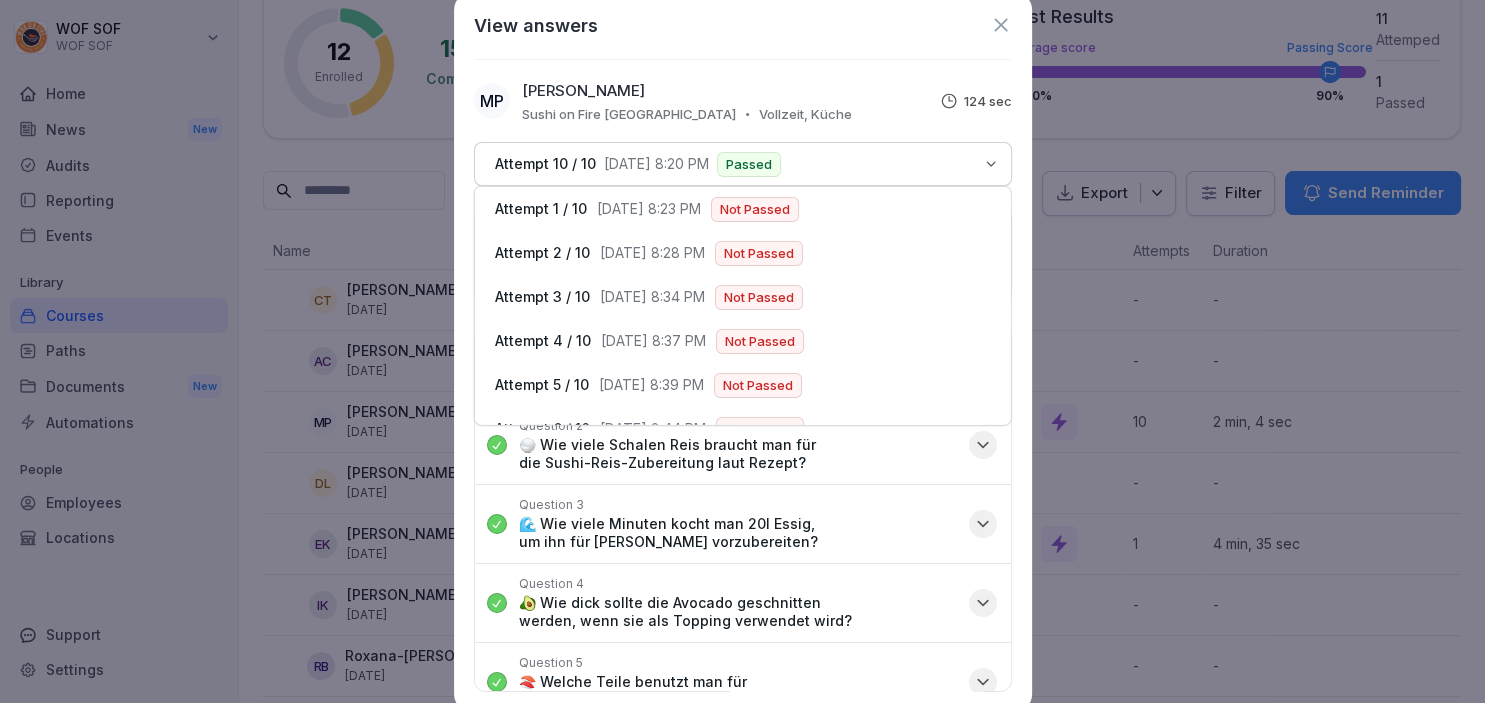 click on "Passed" at bounding box center [749, 164] 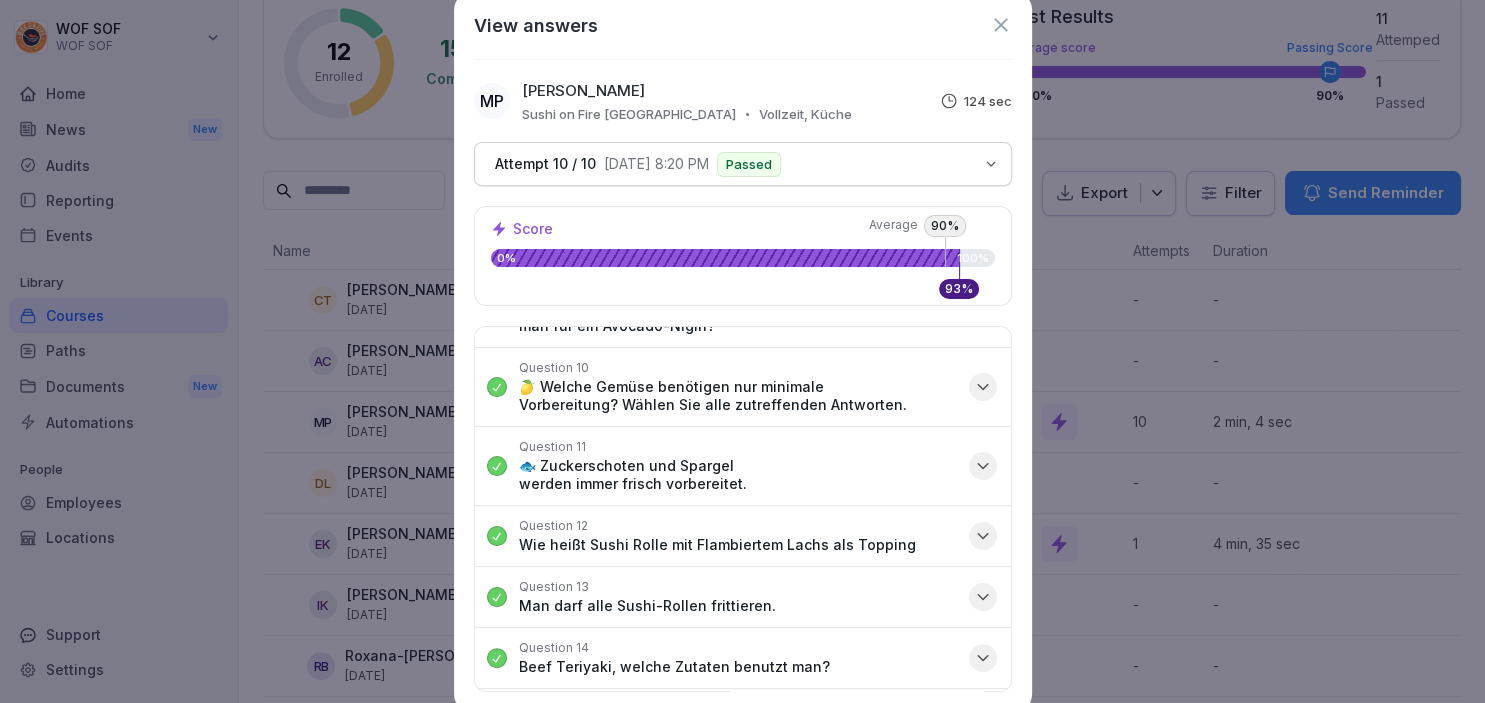 scroll, scrollTop: 0, scrollLeft: 0, axis: both 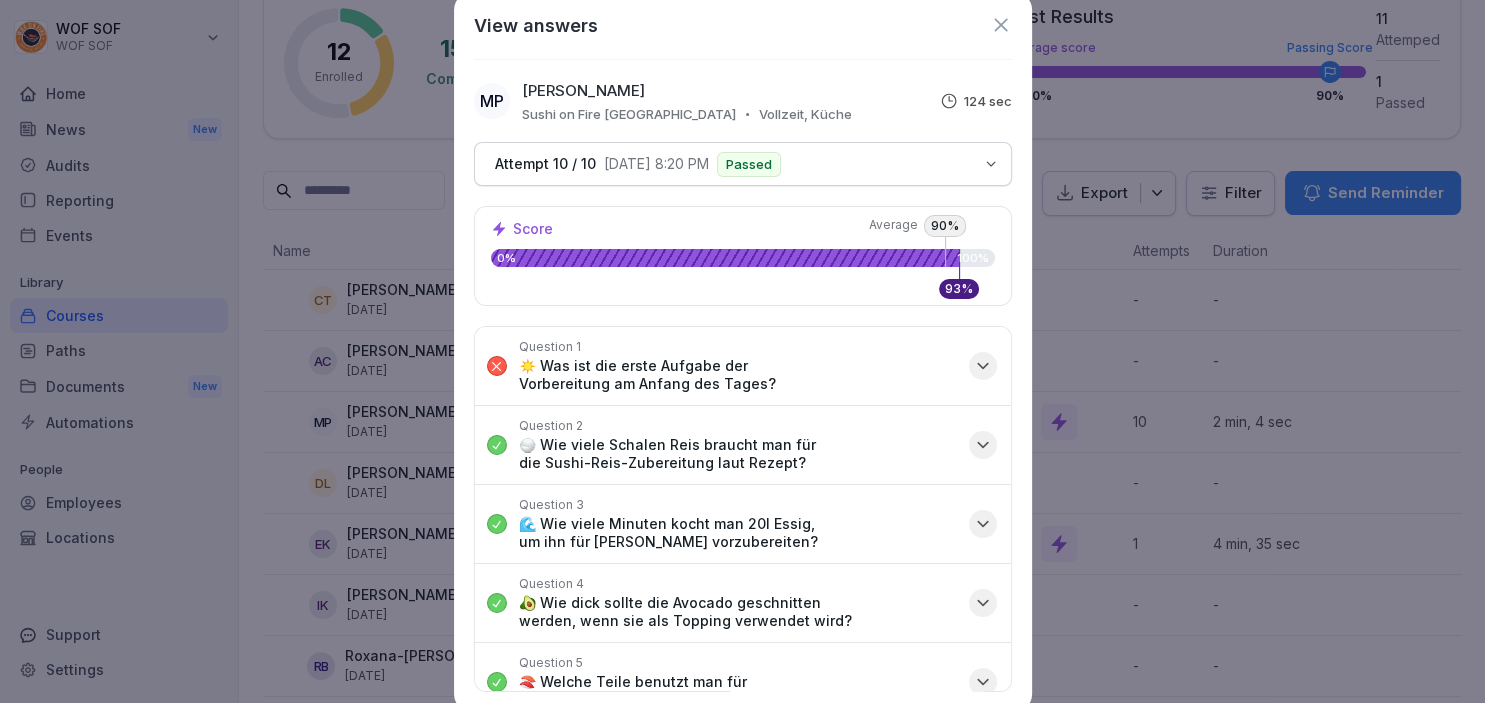 click on "☀️ Was ist die erste Aufgabe der Vorbereitung am Anfang des Tages?" at bounding box center (738, 375) 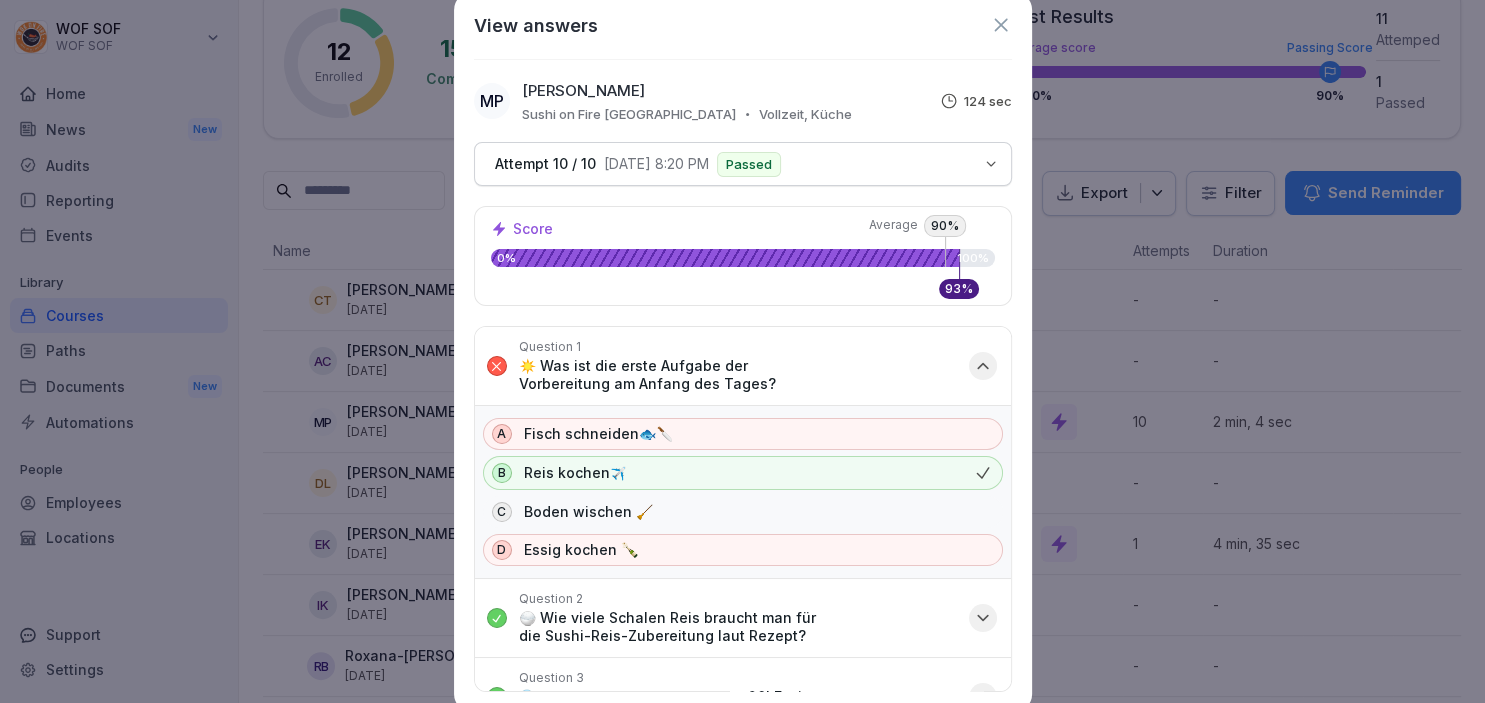 click on "☀️ Was ist die erste Aufgabe der Vorbereitung am Anfang des Tages?" at bounding box center (738, 375) 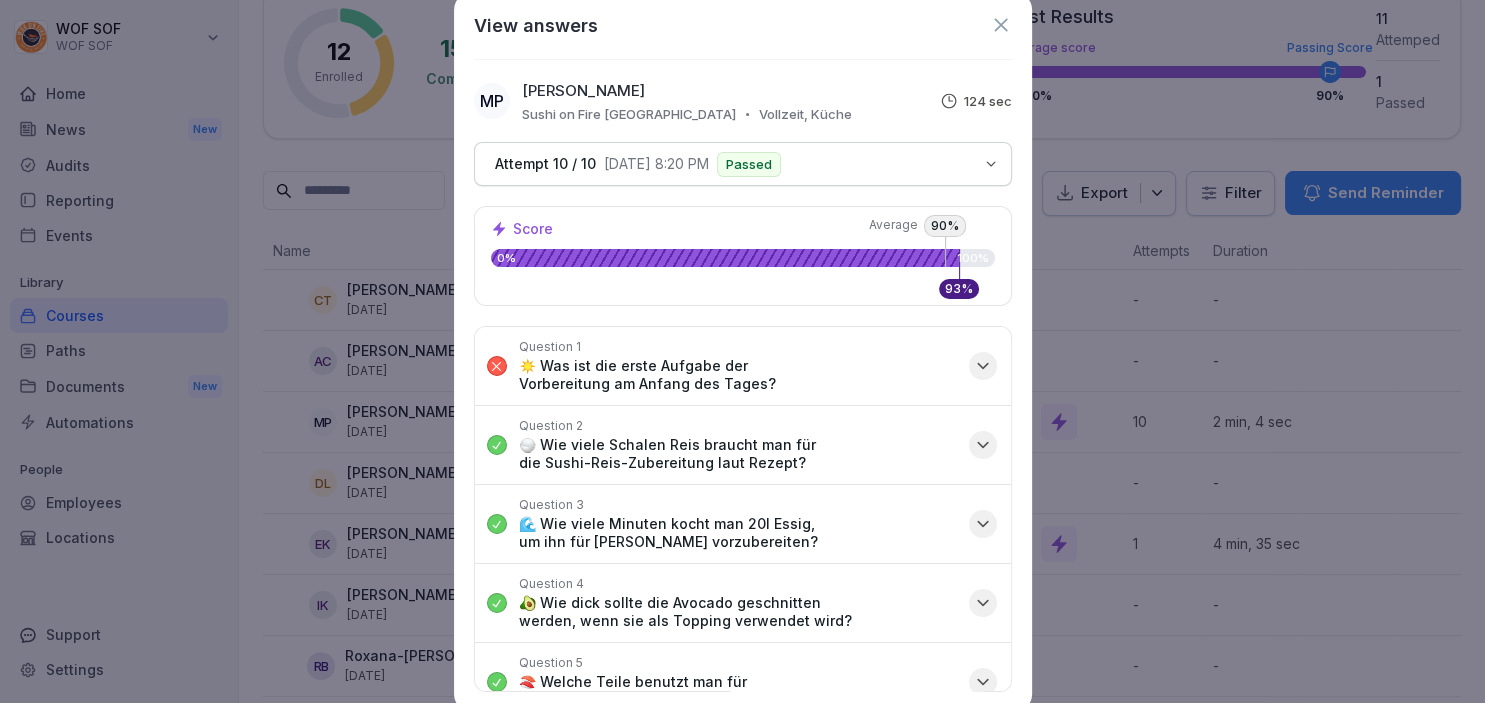 click 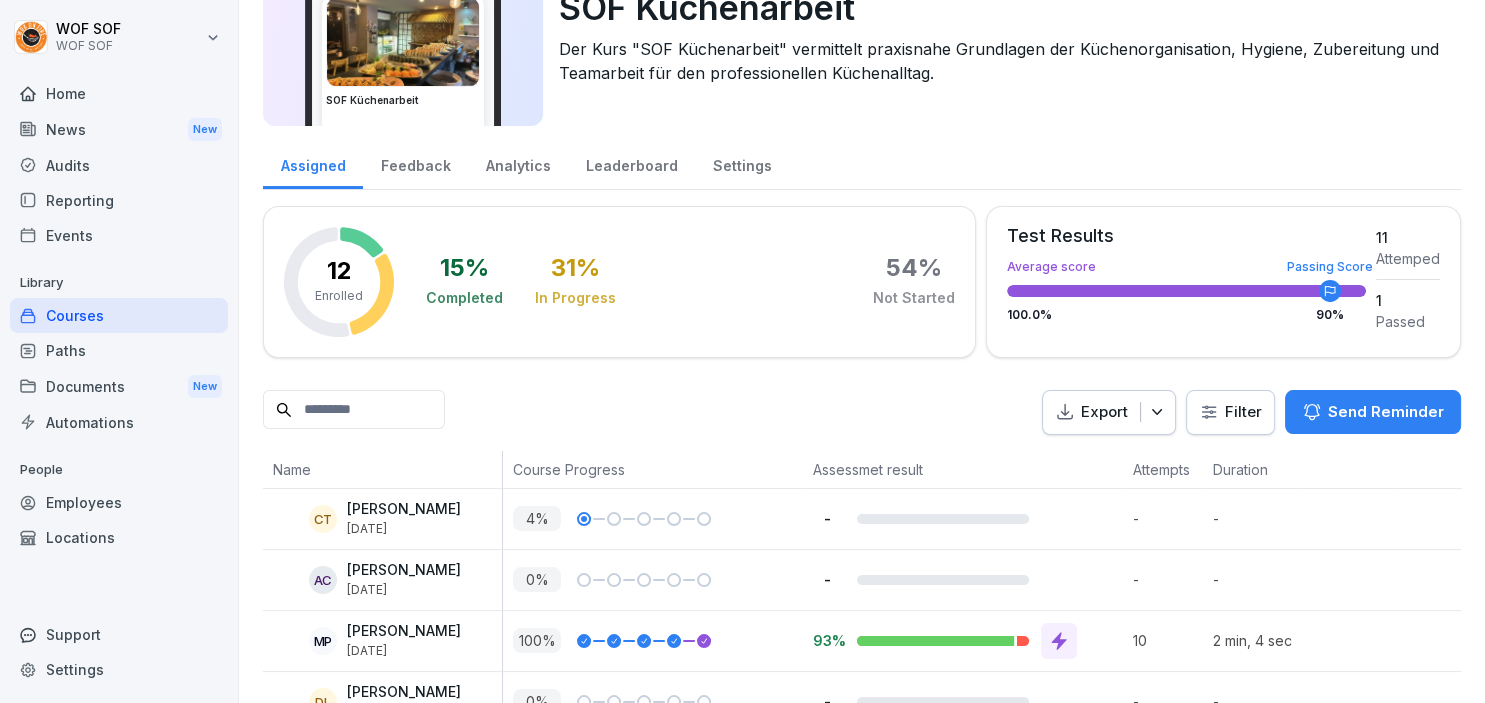 scroll, scrollTop: 0, scrollLeft: 0, axis: both 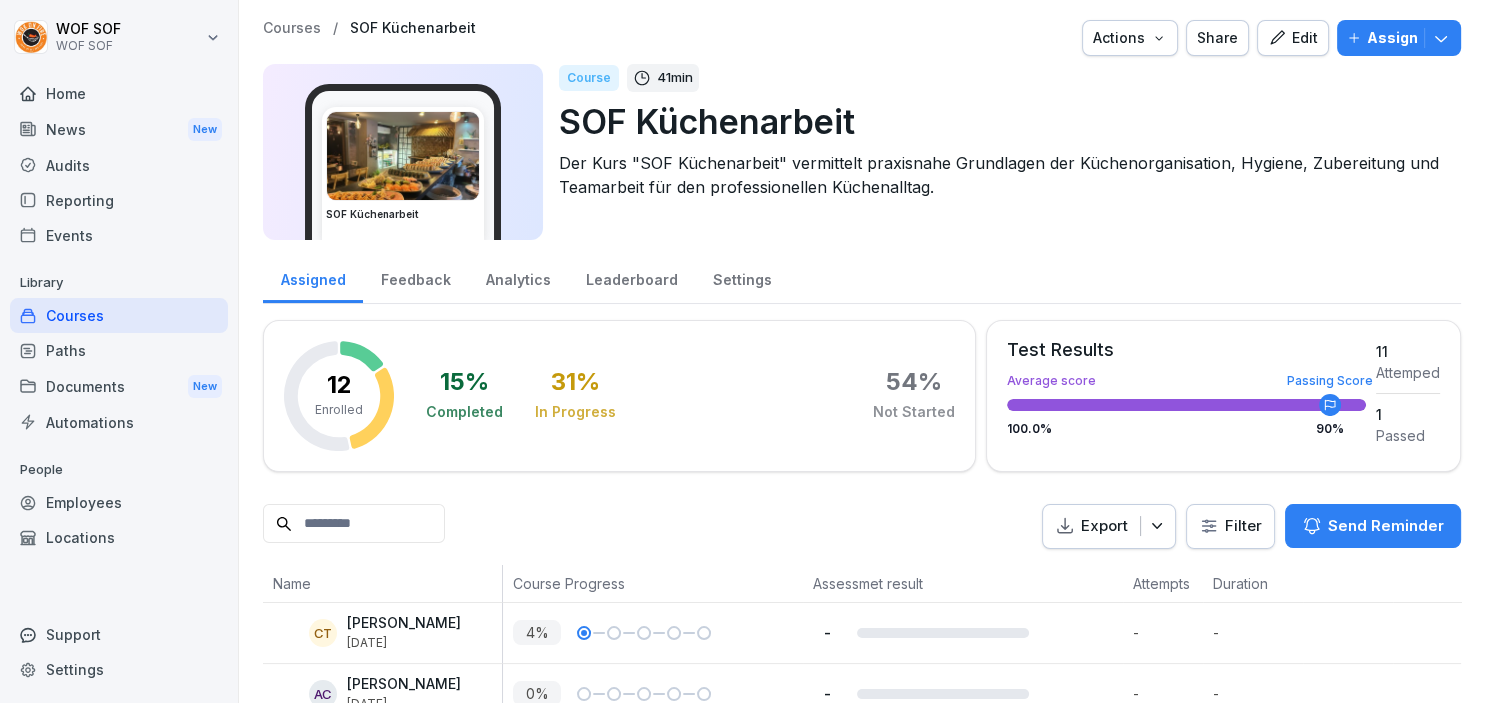 click 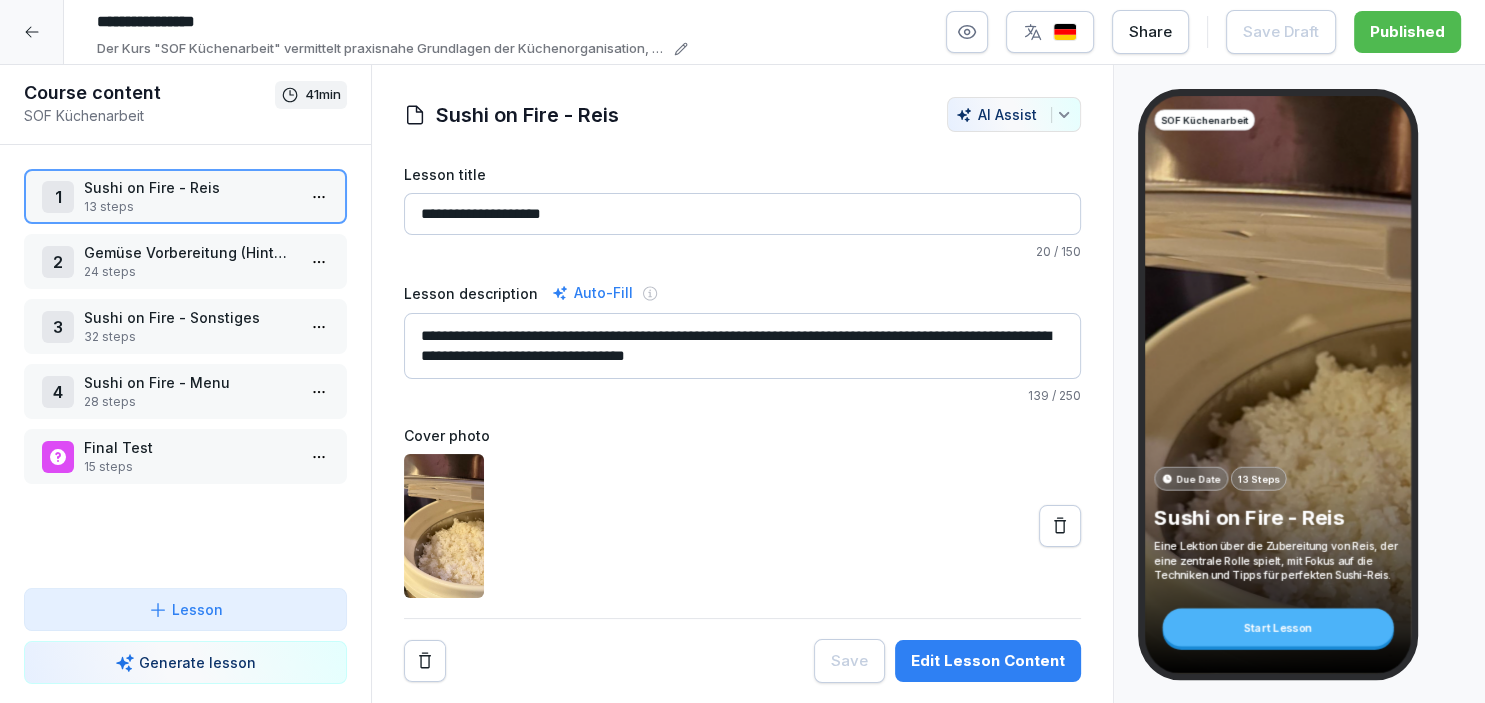 click at bounding box center (967, 32) 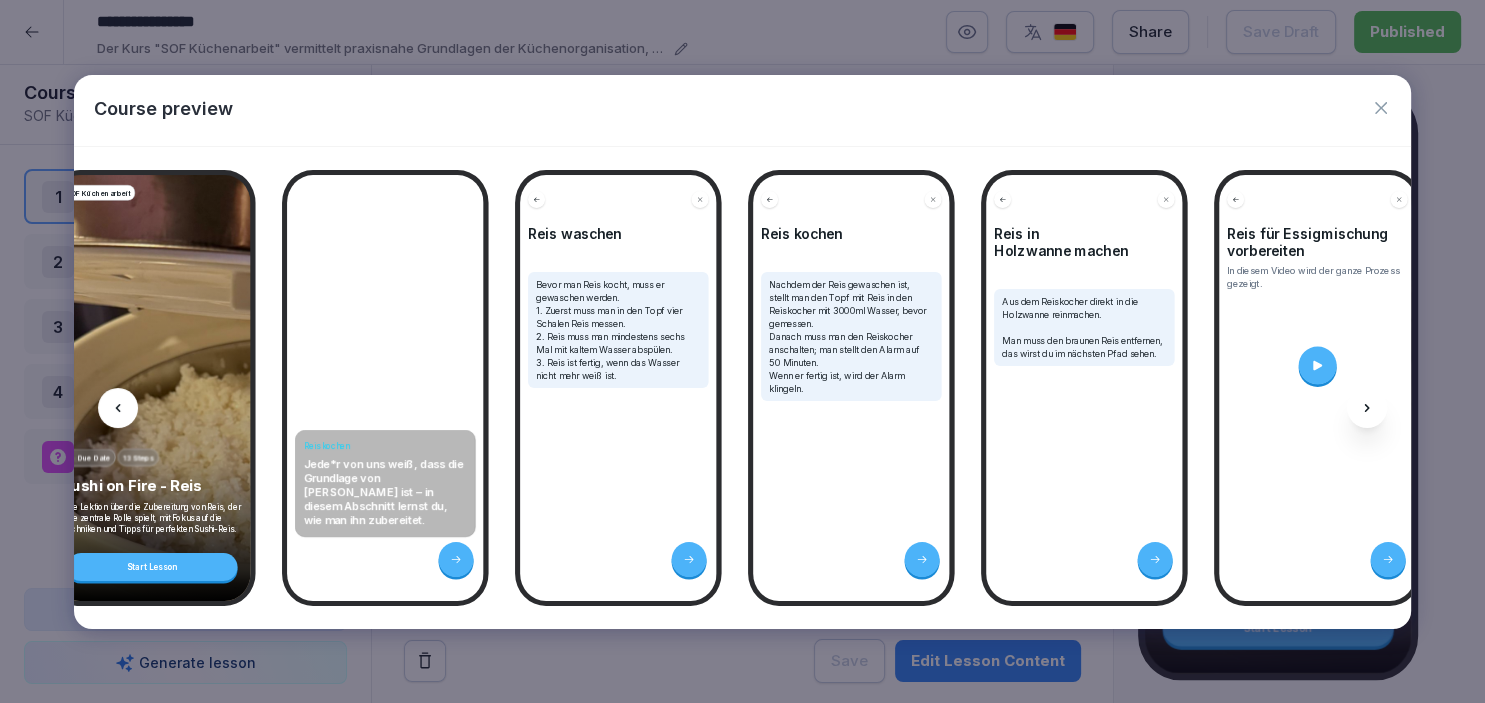 scroll, scrollTop: 0, scrollLeft: 65, axis: horizontal 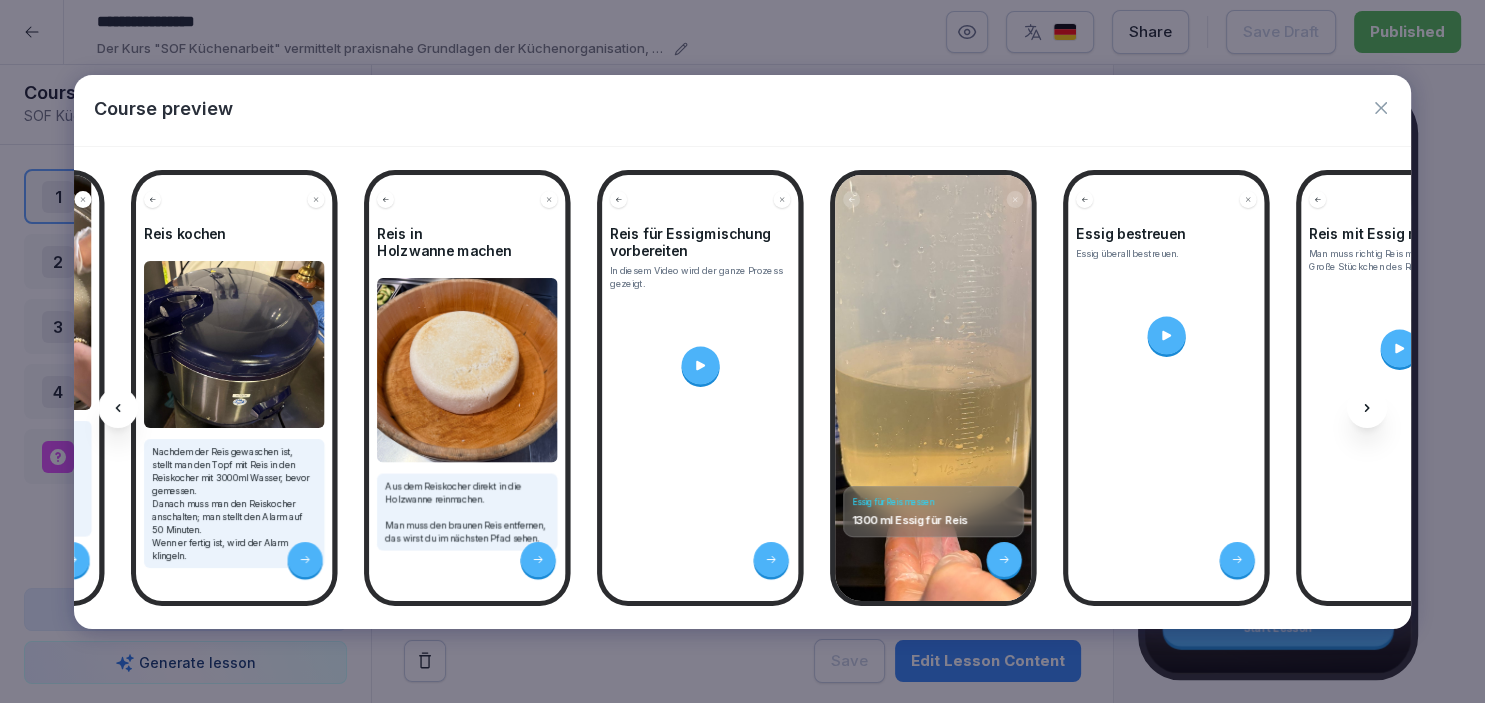 click at bounding box center (701, 365) 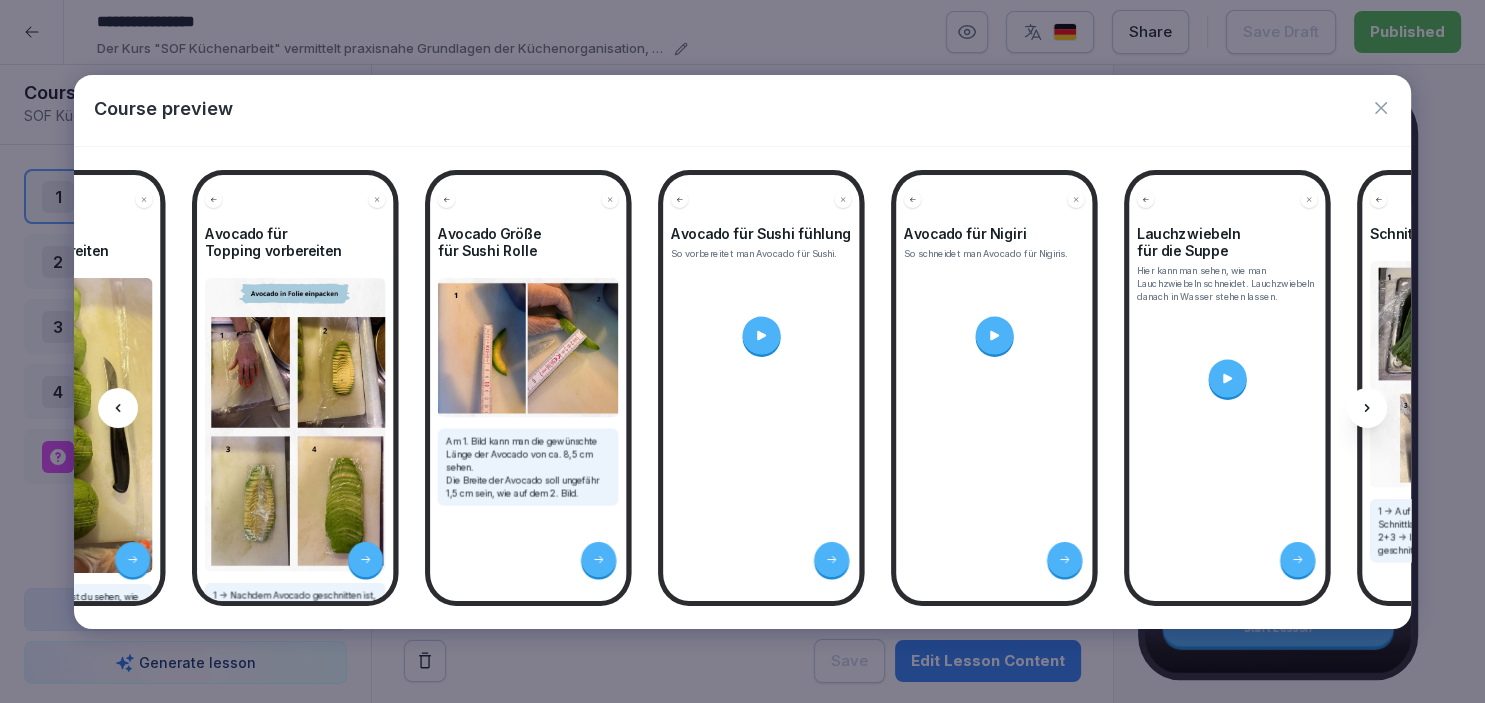 scroll, scrollTop: 0, scrollLeft: 4762, axis: horizontal 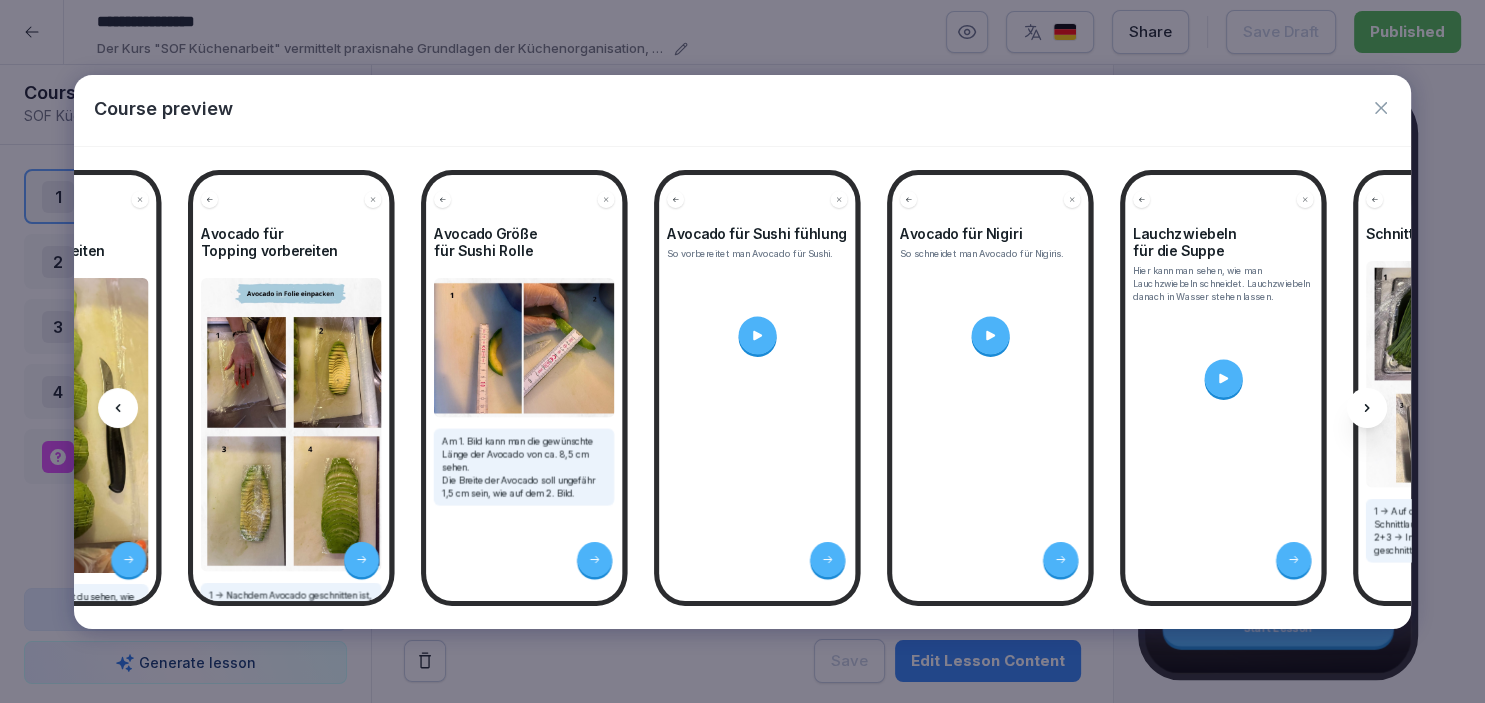 click 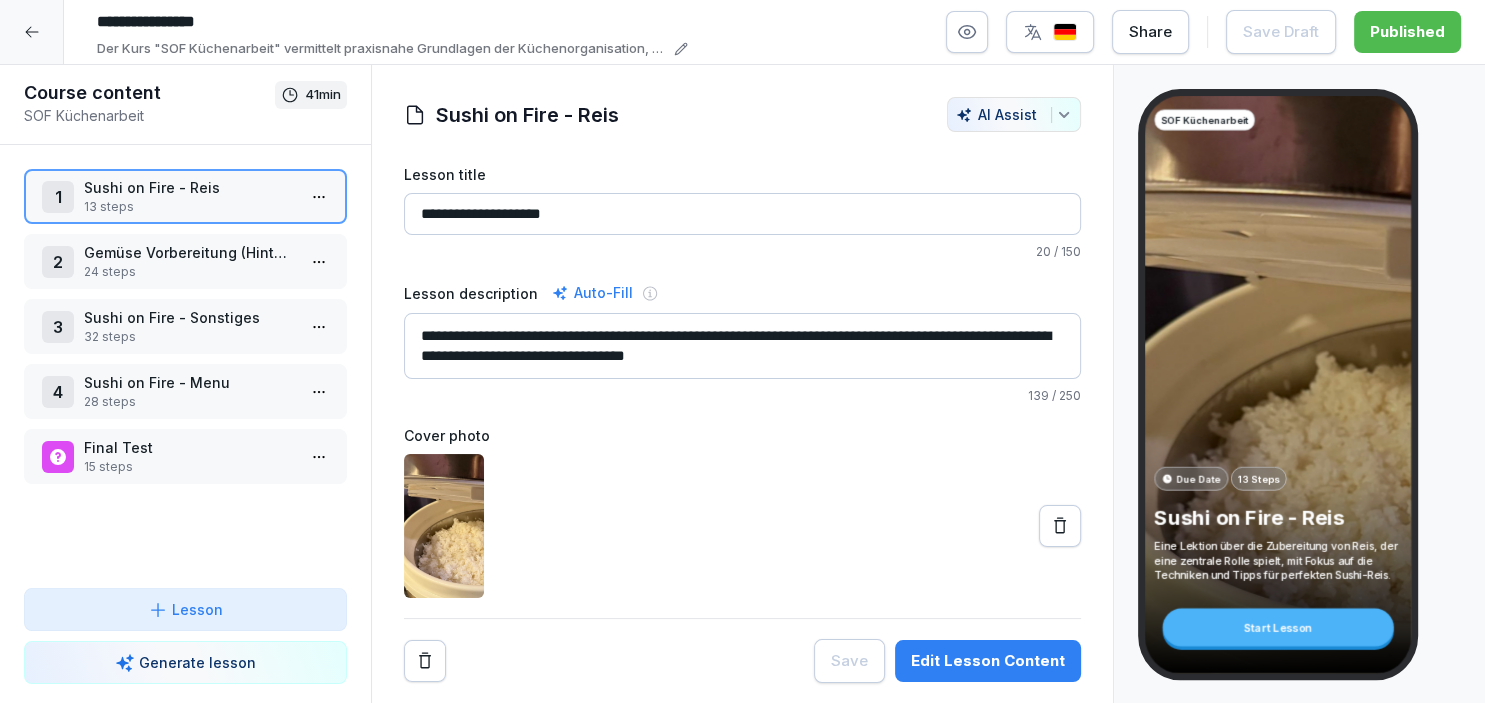 click on "15 steps" at bounding box center [189, 467] 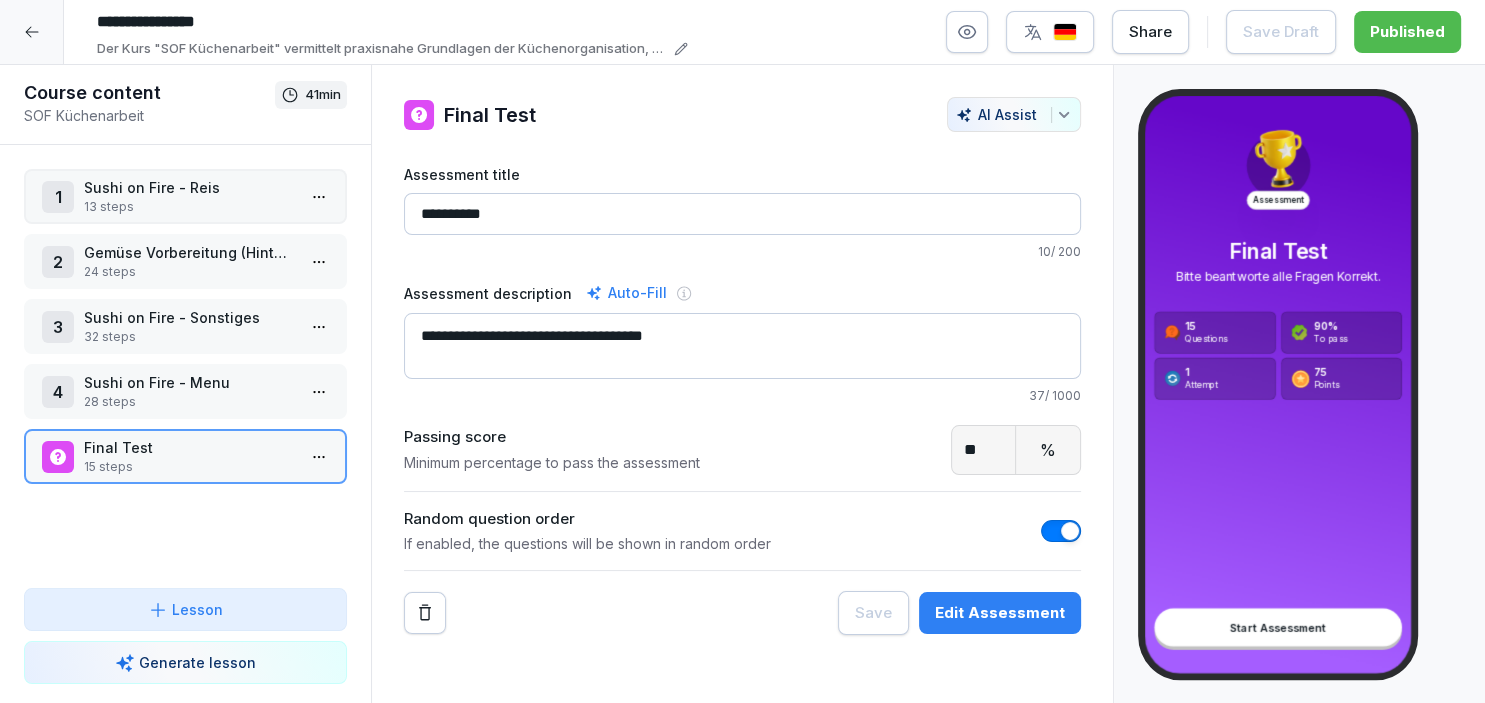 click on "**********" at bounding box center [742, 351] 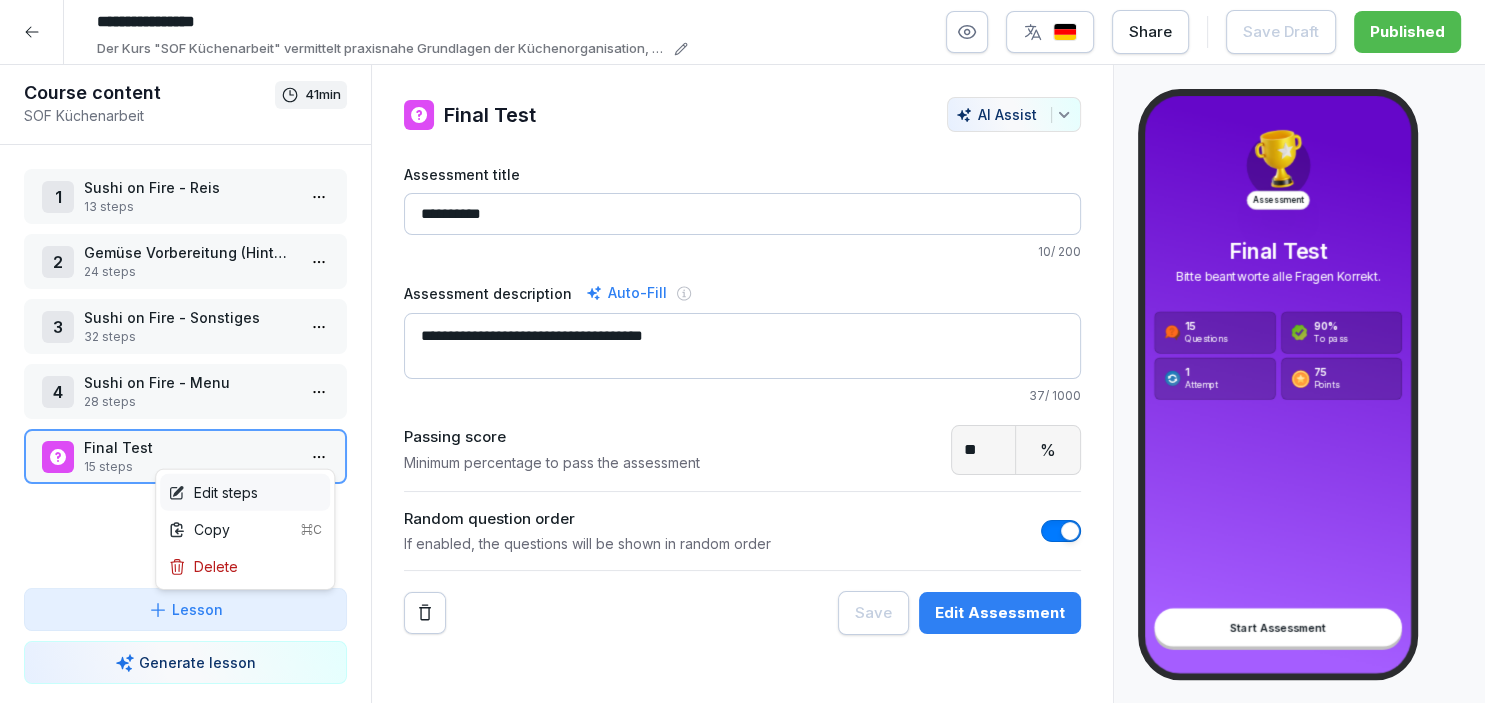 click on "Edit steps" at bounding box center [245, 492] 